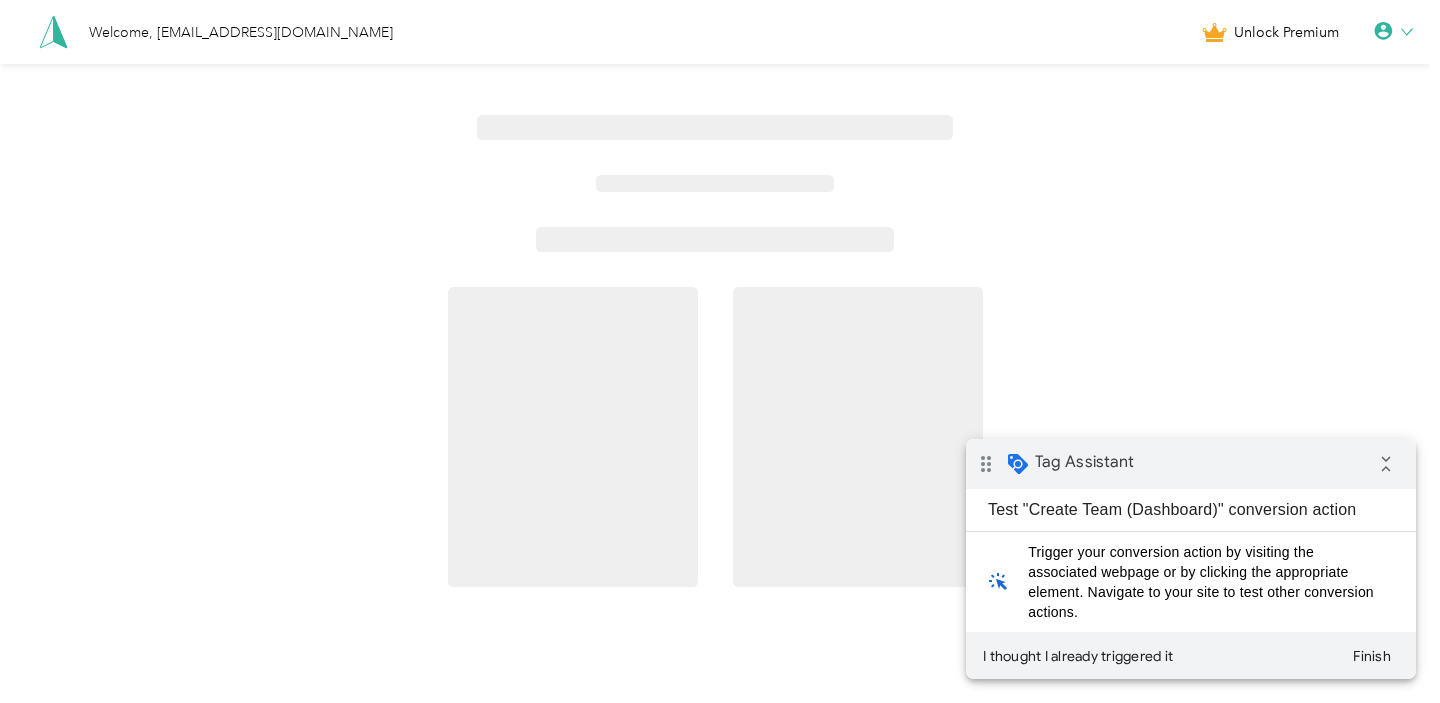 scroll, scrollTop: 0, scrollLeft: 0, axis: both 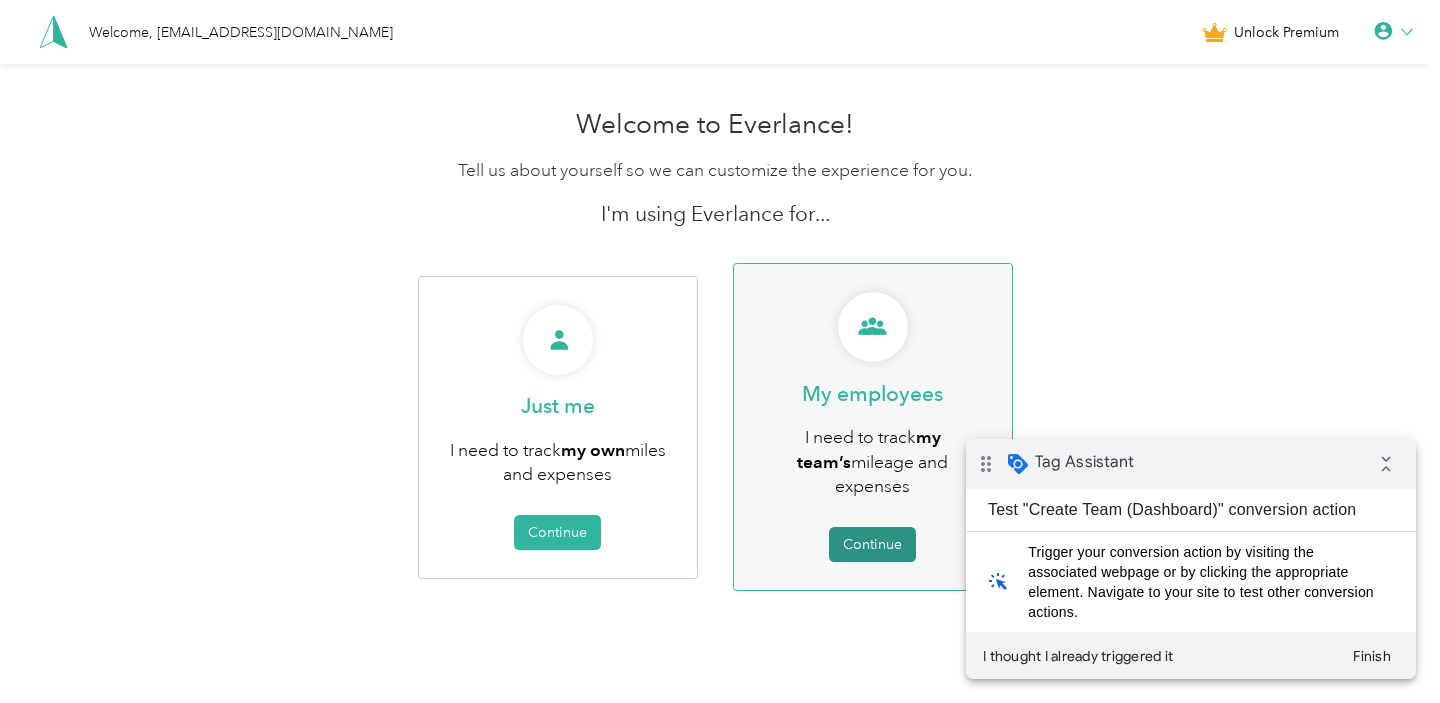 click on "Continue" at bounding box center [872, 544] 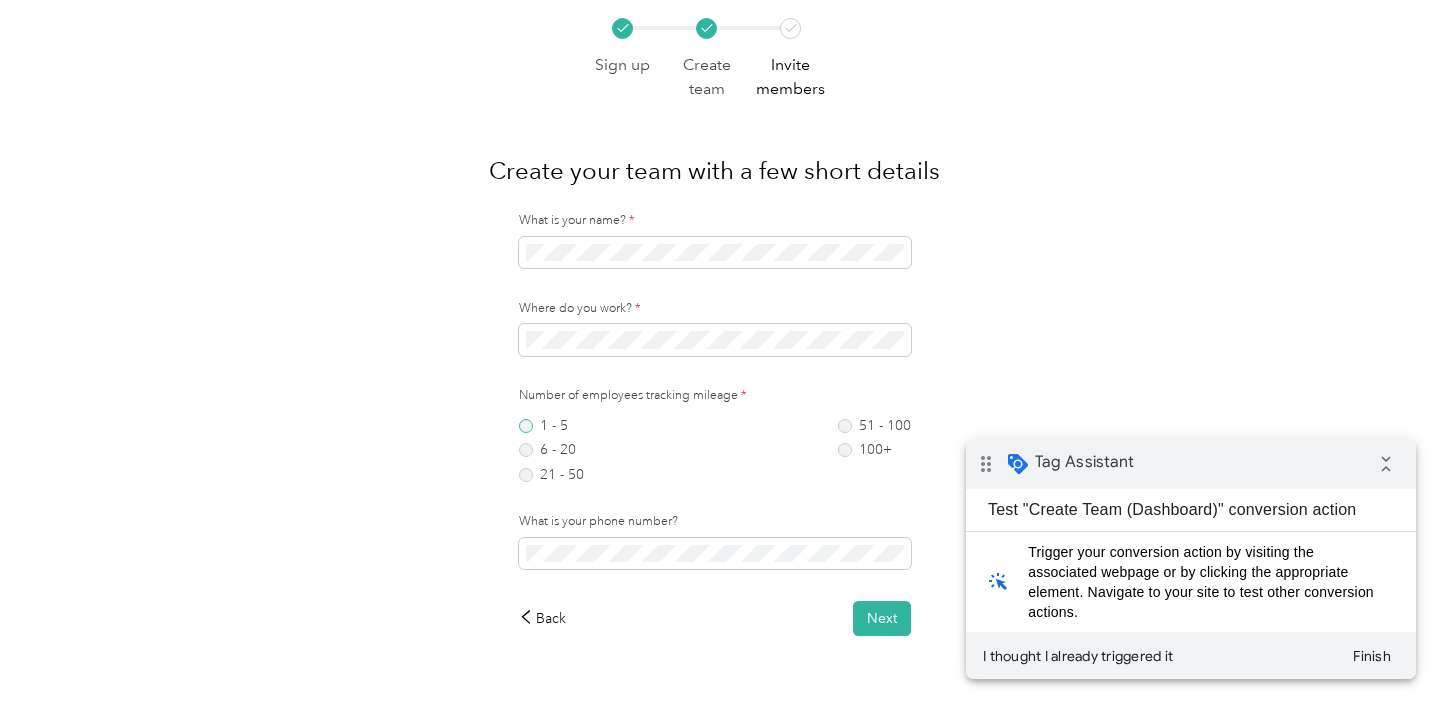 click on "1 - 5" at bounding box center (551, 426) 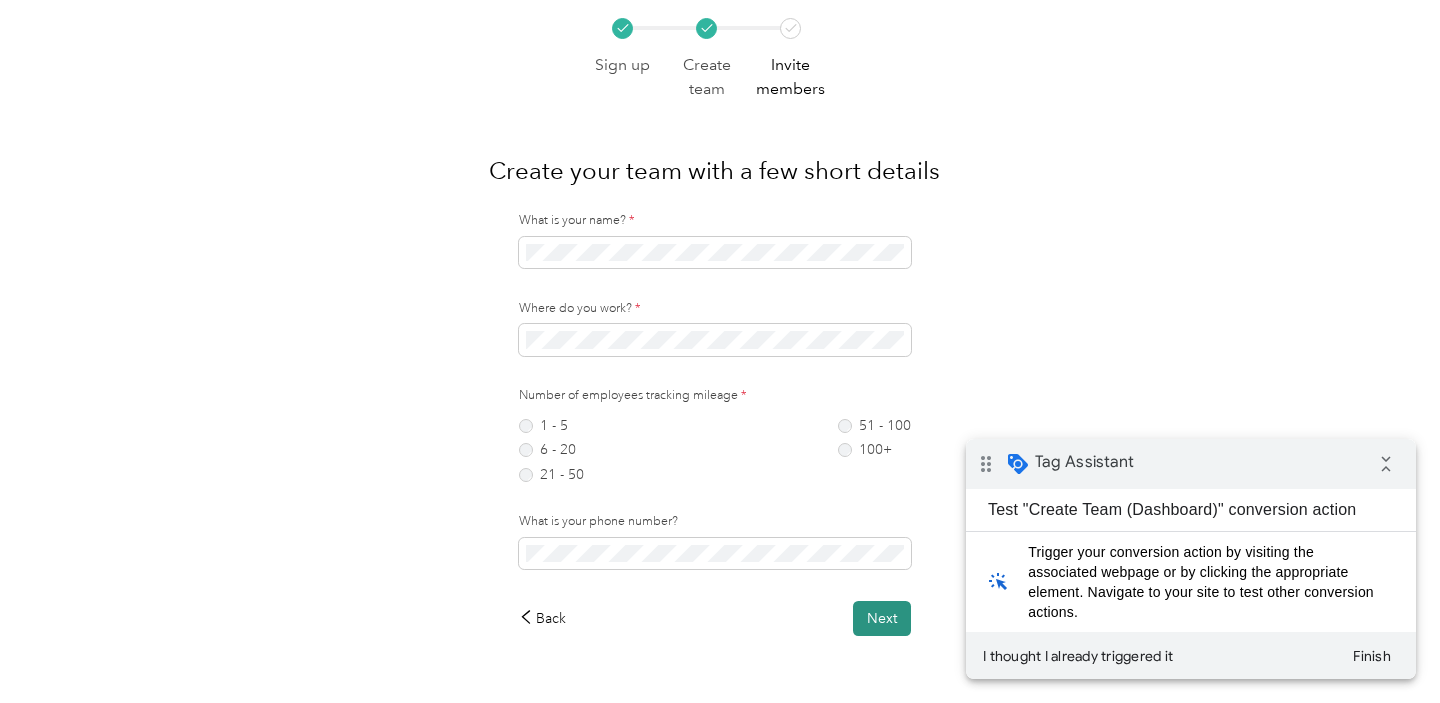 click on "Next" at bounding box center [882, 618] 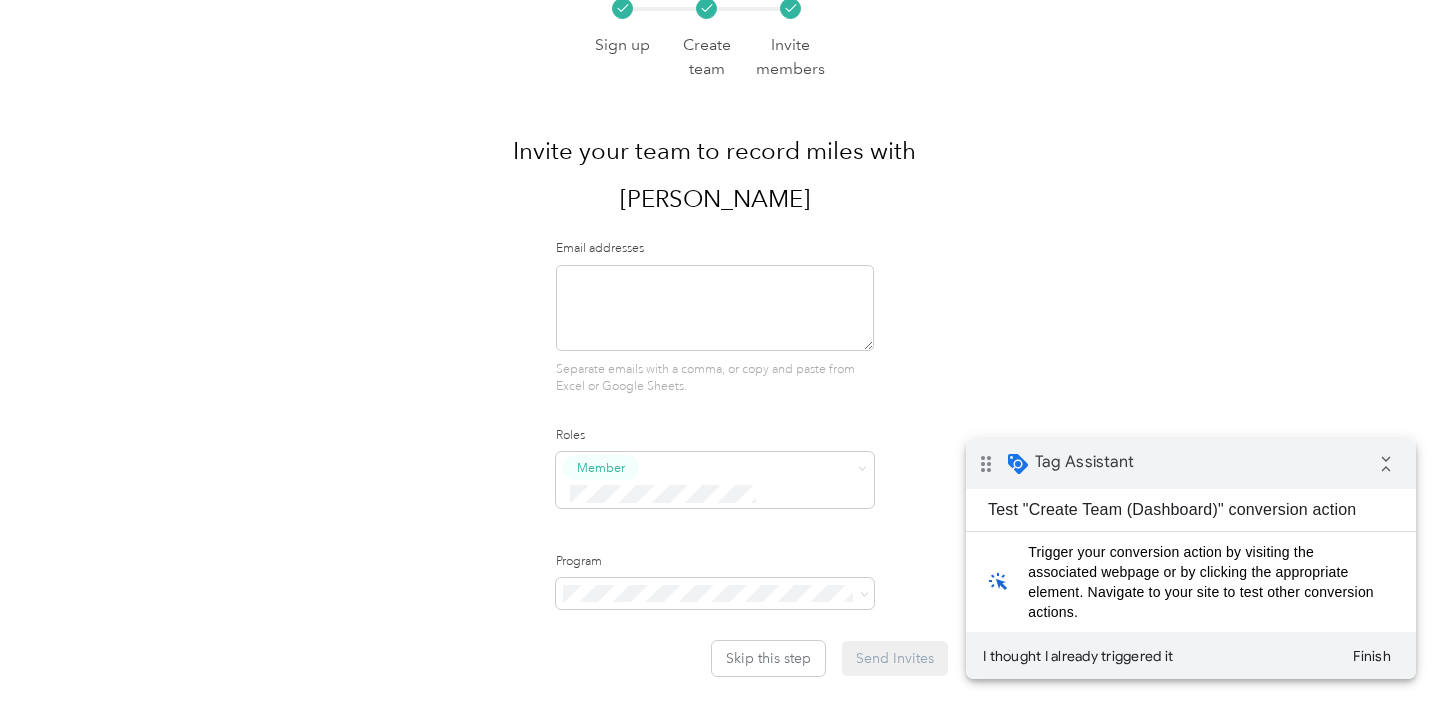 scroll, scrollTop: 111, scrollLeft: 0, axis: vertical 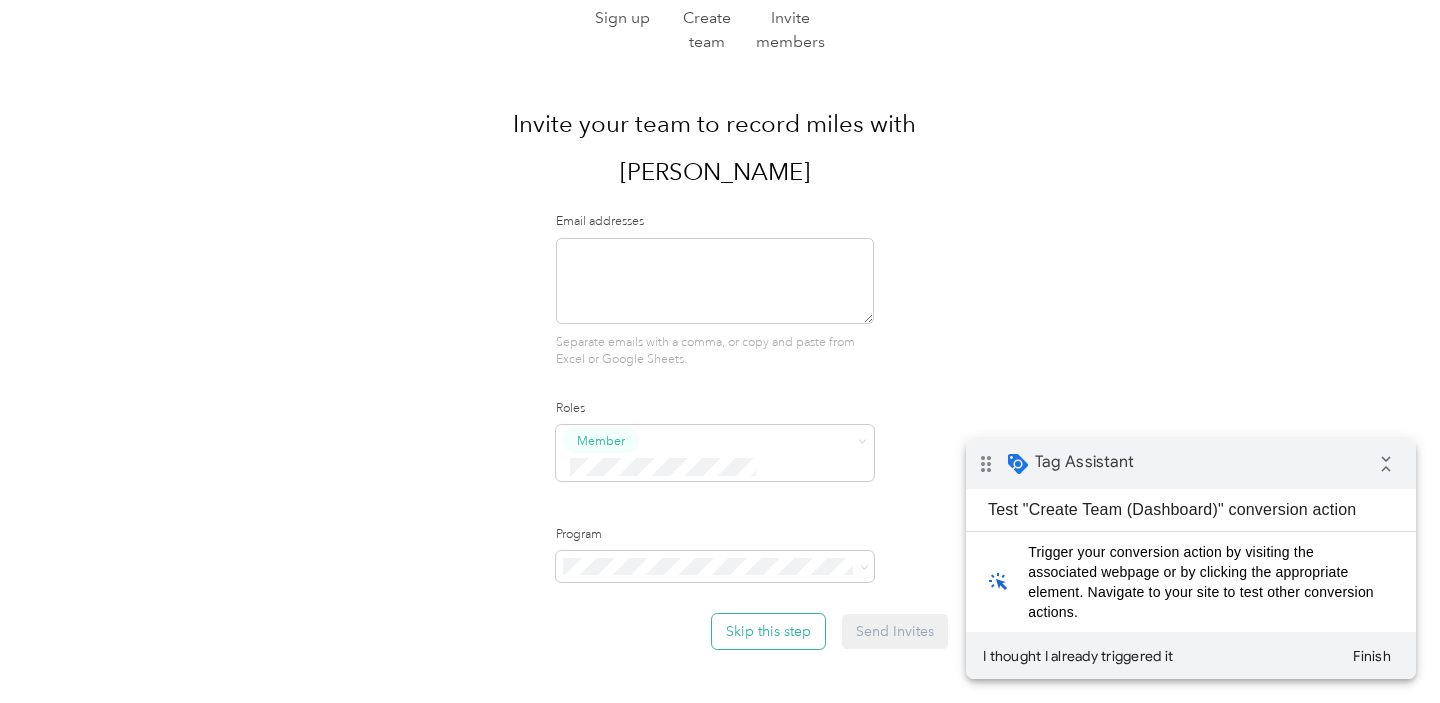 click on "Skip this step" at bounding box center [768, 631] 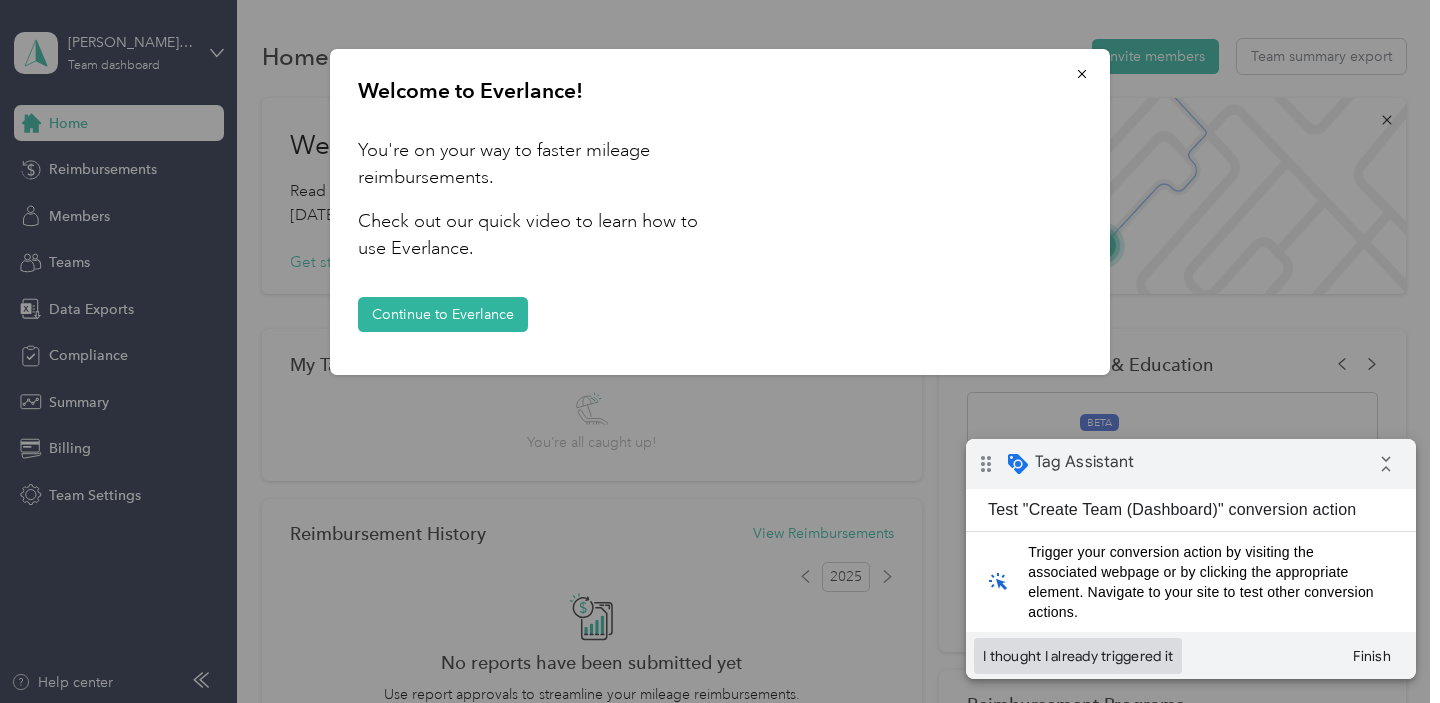 click on "I thought I already triggered it" at bounding box center (1078, 656) 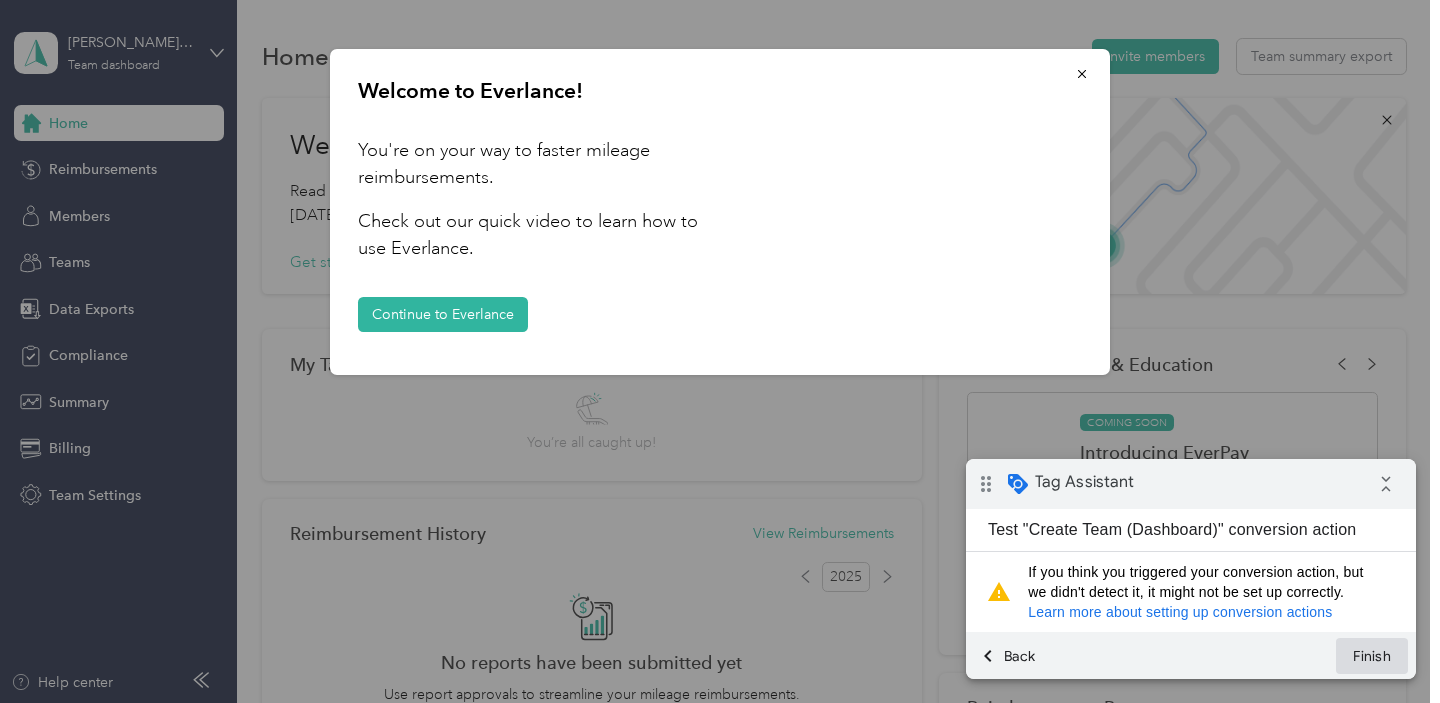 click on "Finish" at bounding box center (1372, 656) 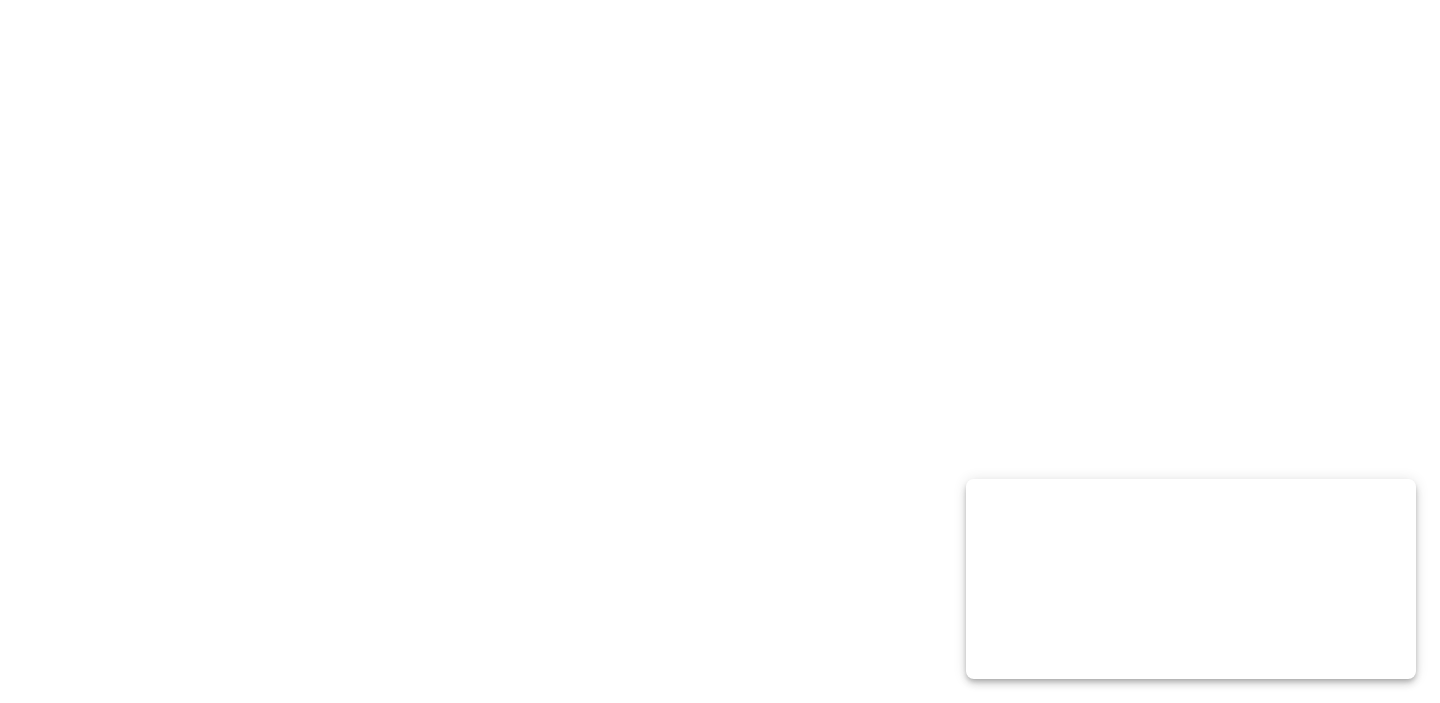 scroll, scrollTop: 0, scrollLeft: 0, axis: both 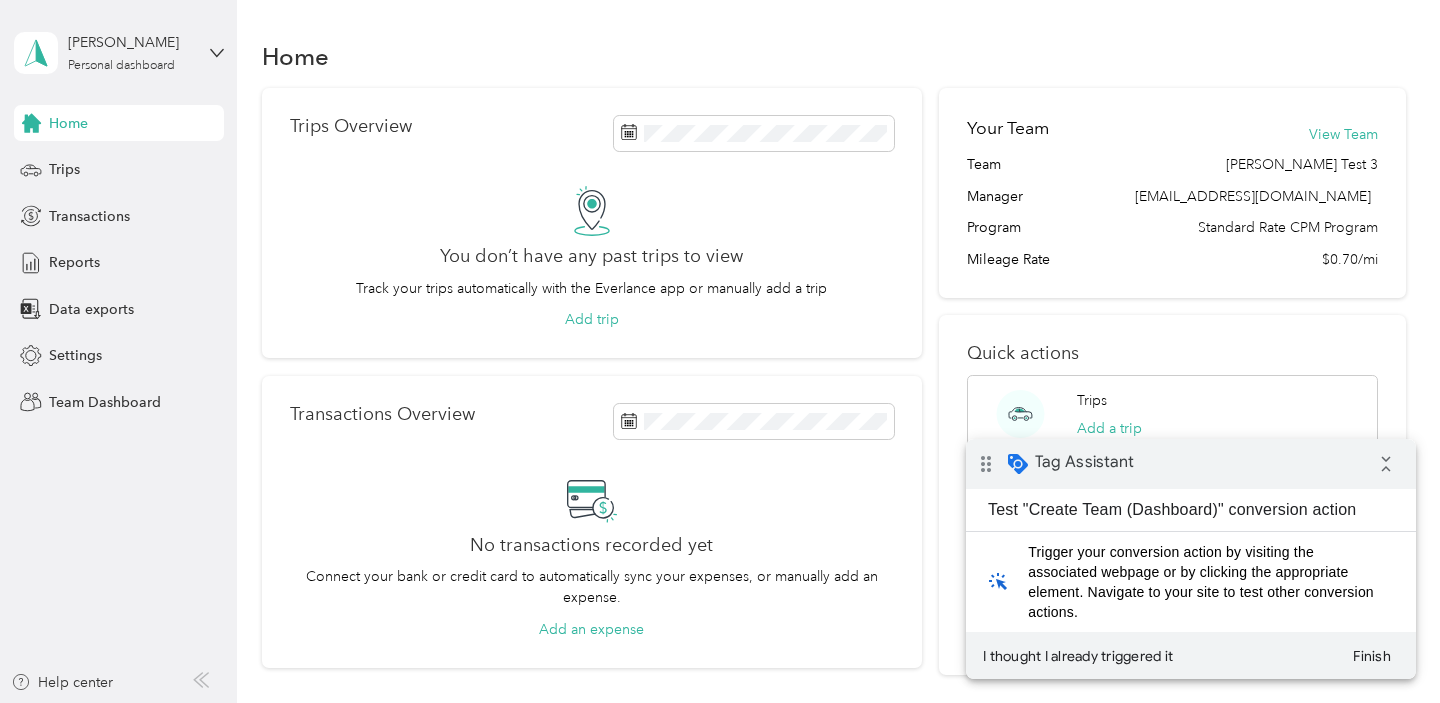 click 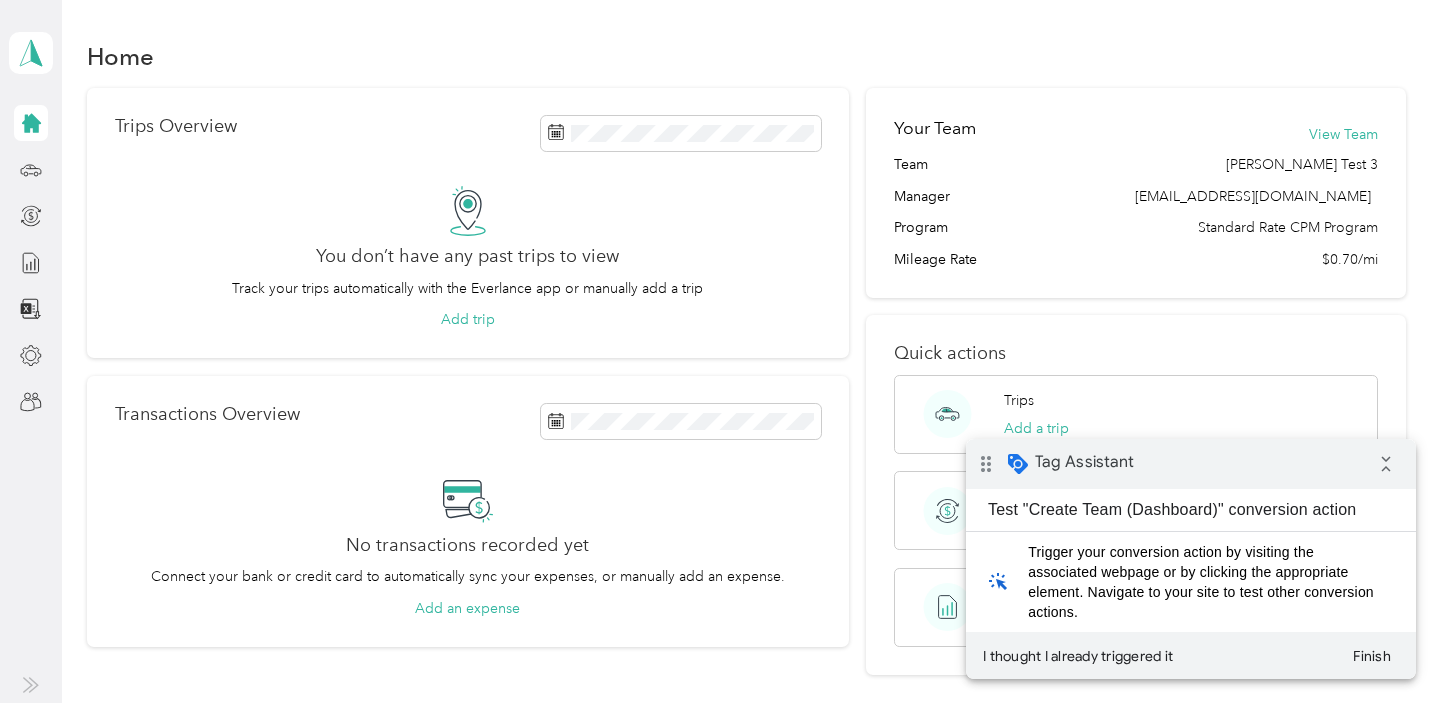 click 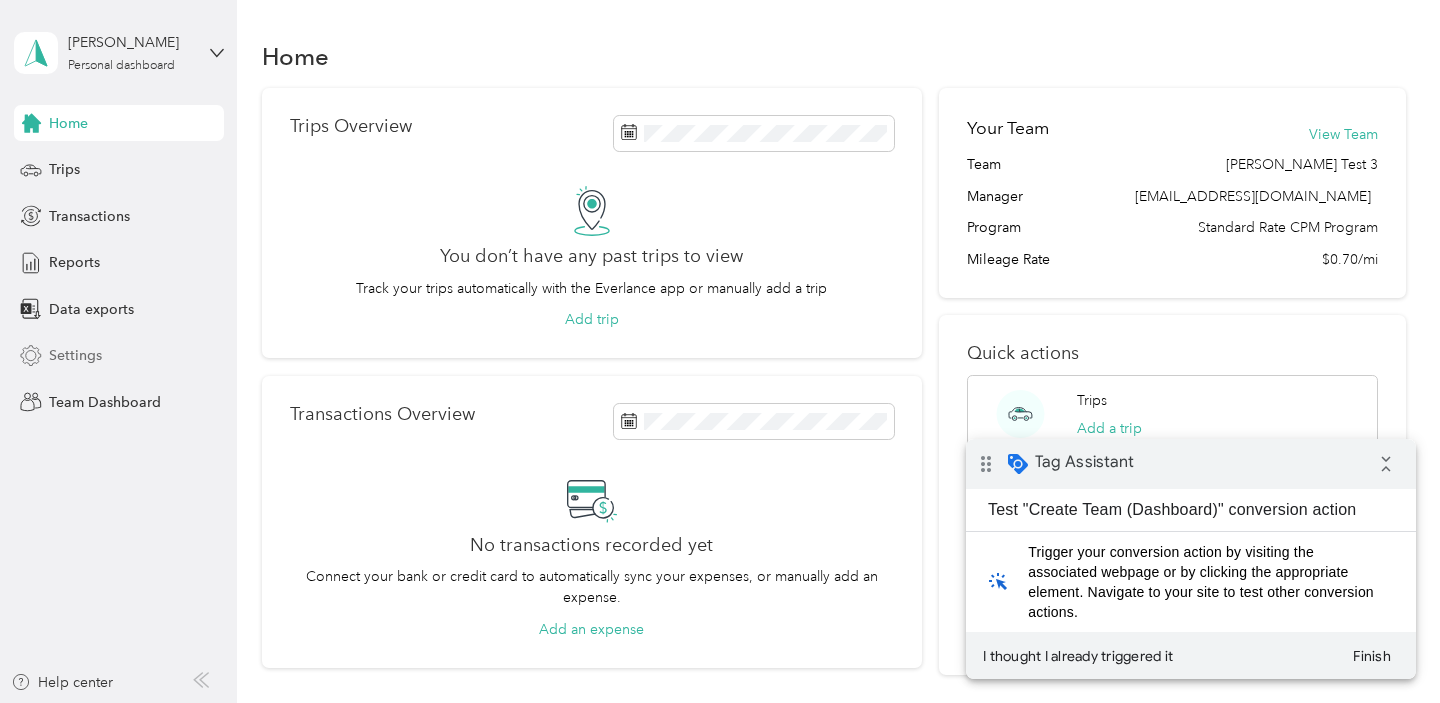 click on "Settings" at bounding box center (75, 355) 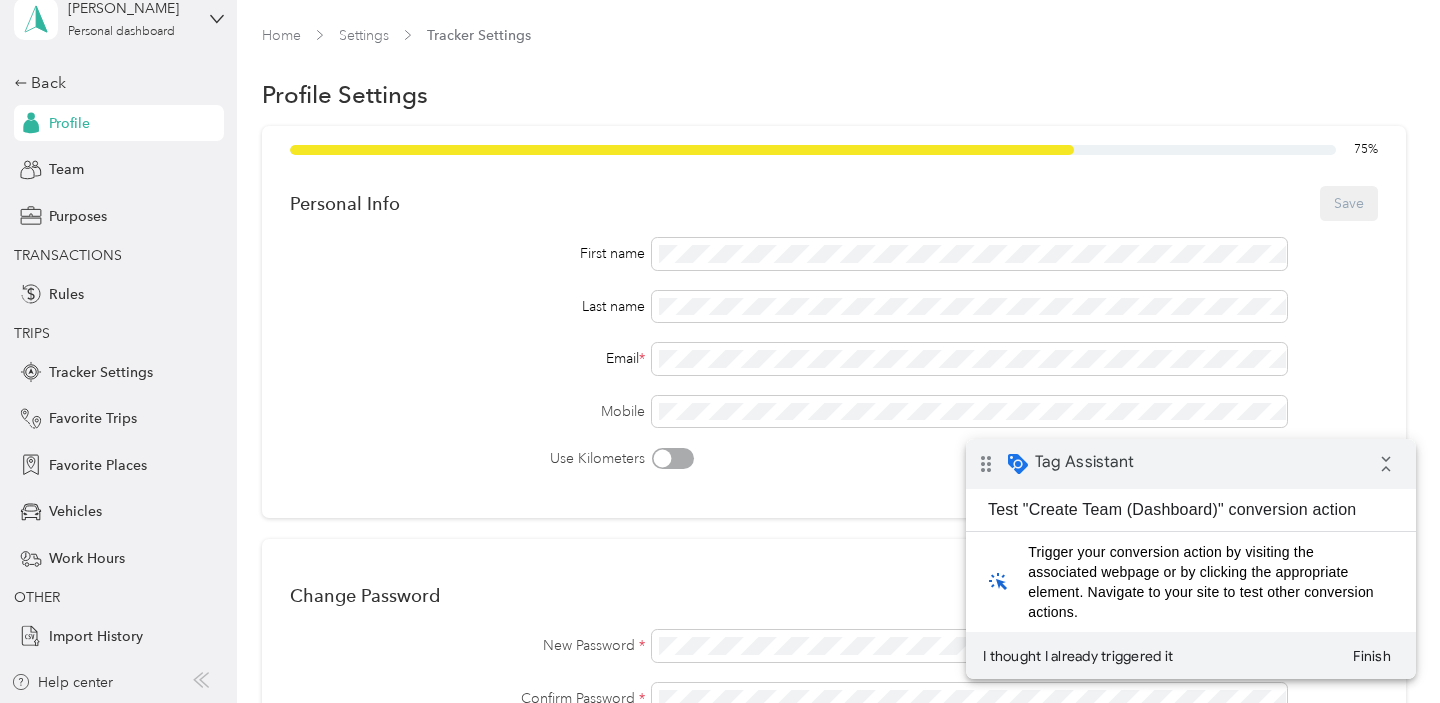 scroll, scrollTop: 0, scrollLeft: 0, axis: both 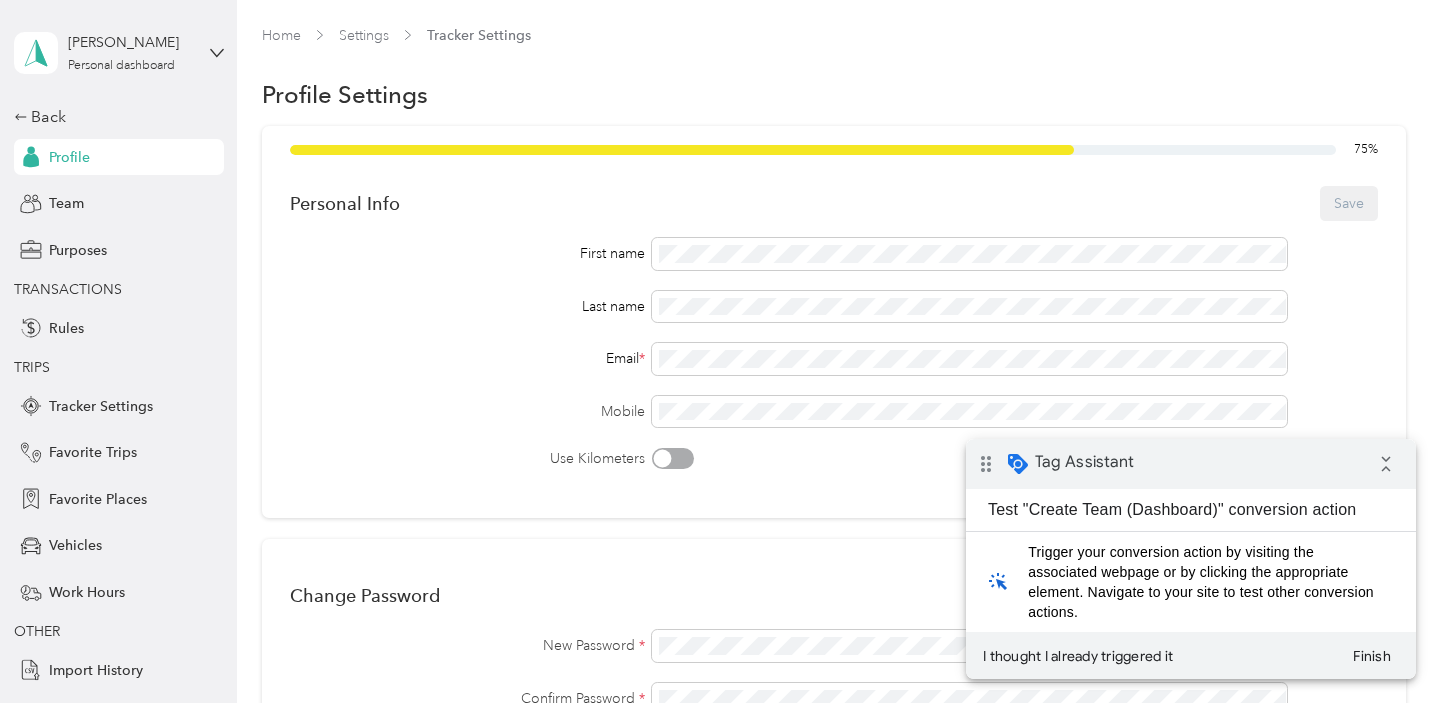 click on "[PERSON_NAME] Personal dashboard" at bounding box center (119, 53) 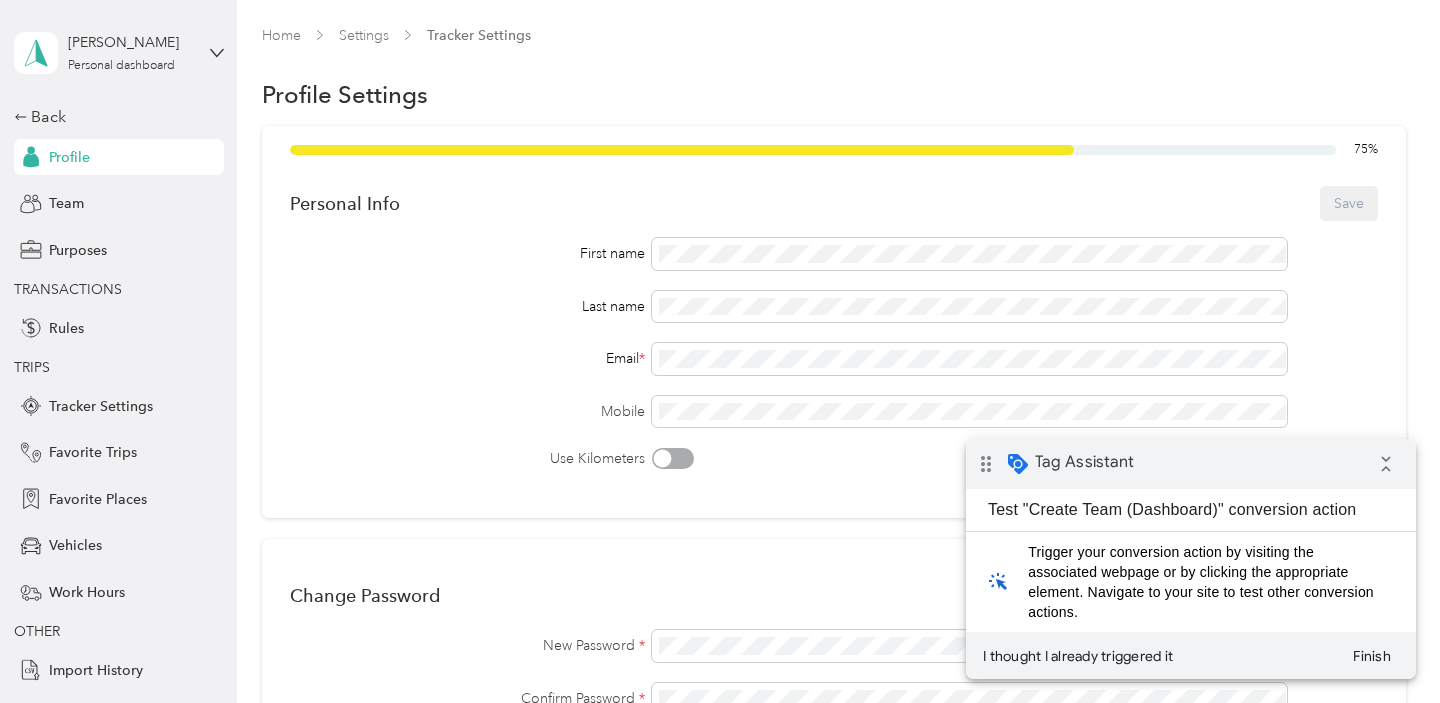click on "Log out" at bounding box center (69, 255) 